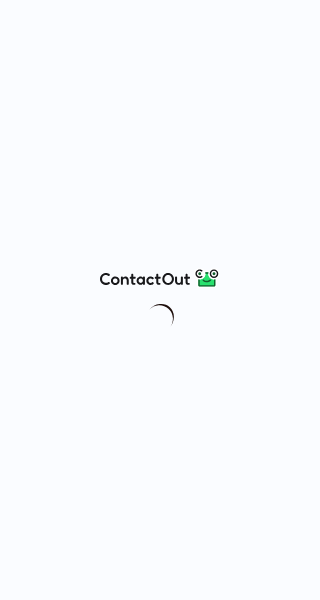 scroll, scrollTop: 0, scrollLeft: 0, axis: both 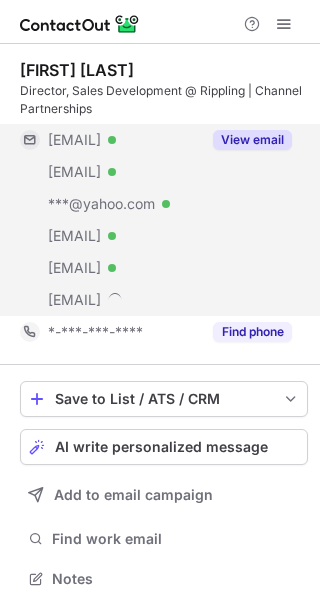 click on "View email" at bounding box center (252, 140) 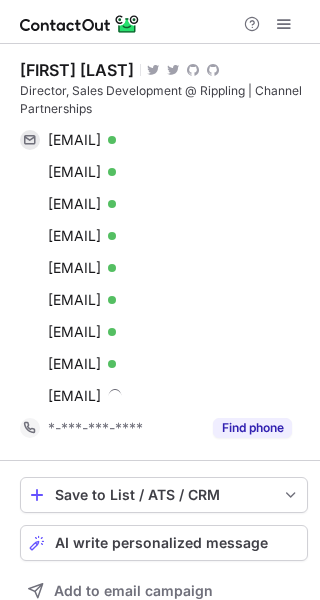 scroll, scrollTop: 10, scrollLeft: 10, axis: both 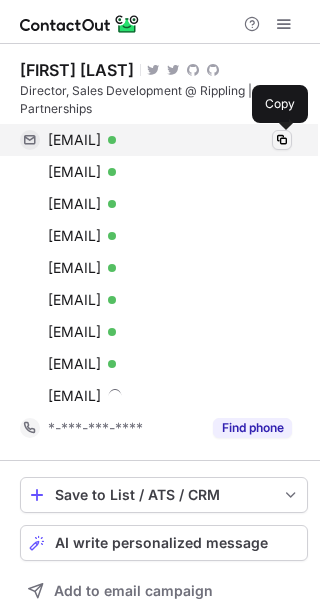 click at bounding box center [282, 140] 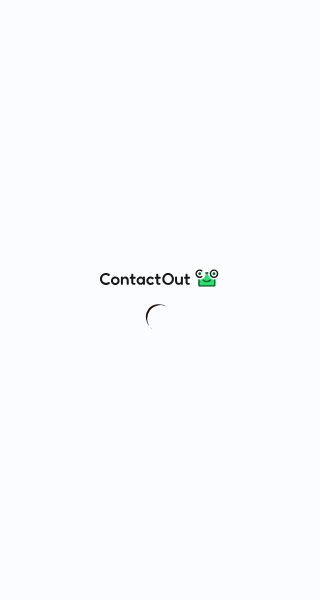 scroll, scrollTop: 0, scrollLeft: 0, axis: both 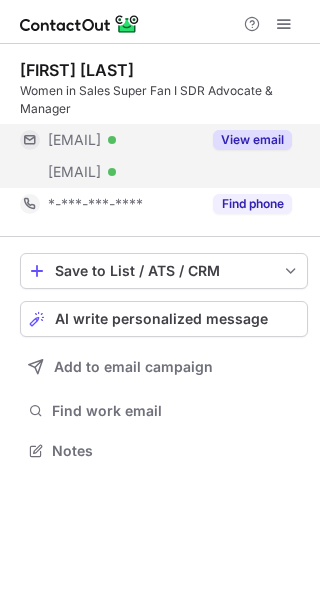 click on "View email" at bounding box center (252, 140) 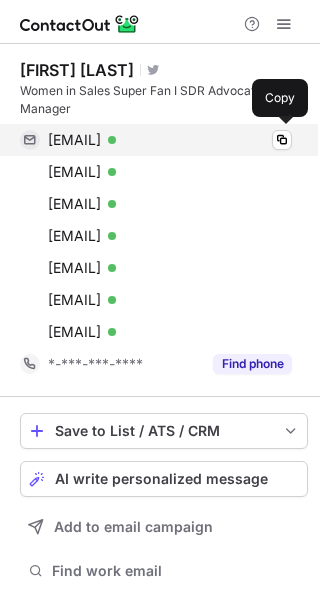 scroll, scrollTop: 10, scrollLeft: 10, axis: both 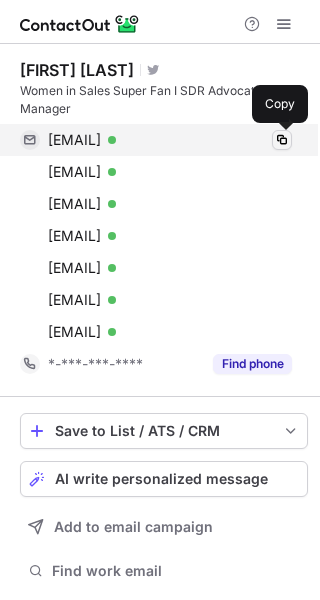 click at bounding box center (282, 140) 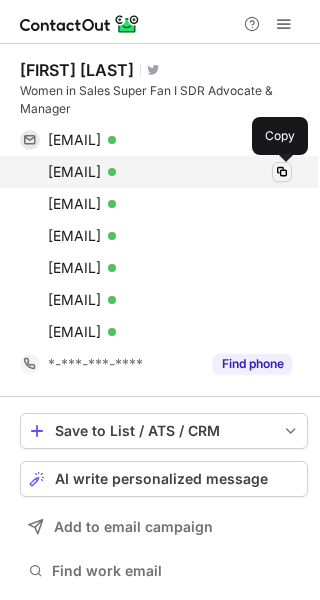click at bounding box center [282, 172] 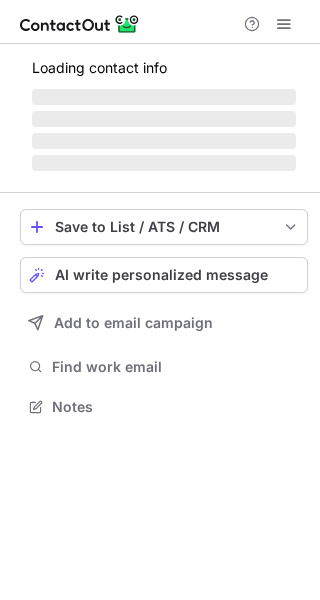 scroll, scrollTop: 0, scrollLeft: 0, axis: both 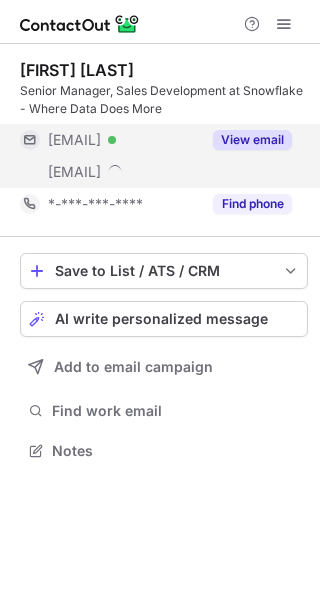 click on "View email" at bounding box center [252, 140] 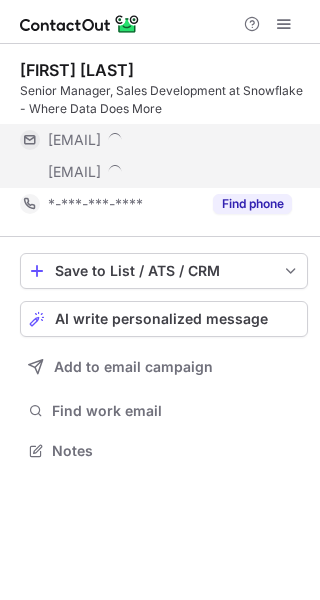 scroll, scrollTop: 10, scrollLeft: 10, axis: both 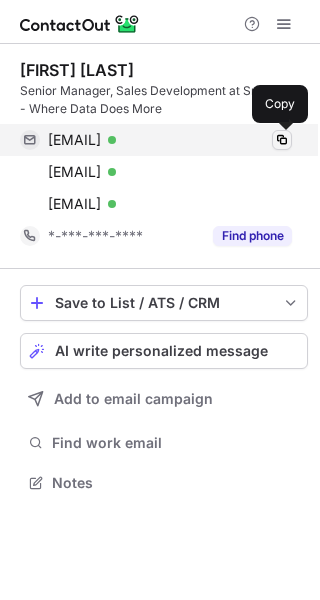 click at bounding box center [282, 140] 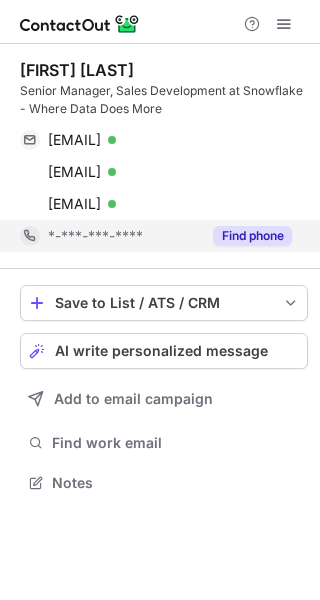 click on "Find phone" at bounding box center (252, 236) 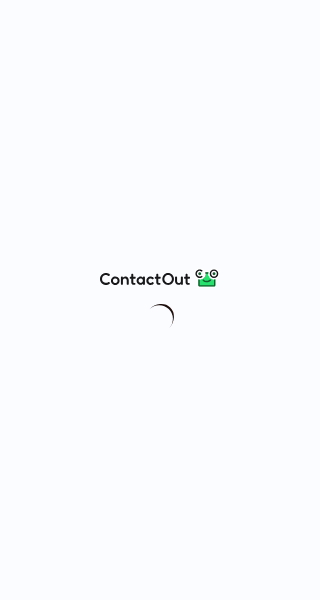 scroll, scrollTop: 0, scrollLeft: 0, axis: both 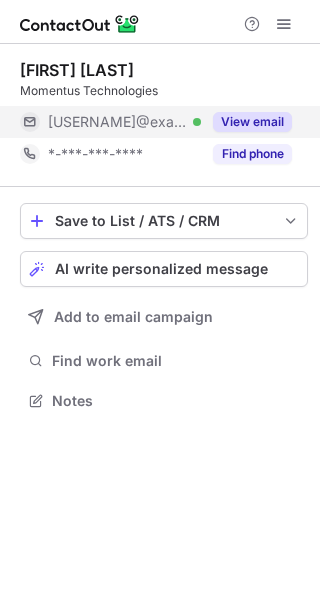 click on "View email" at bounding box center (252, 122) 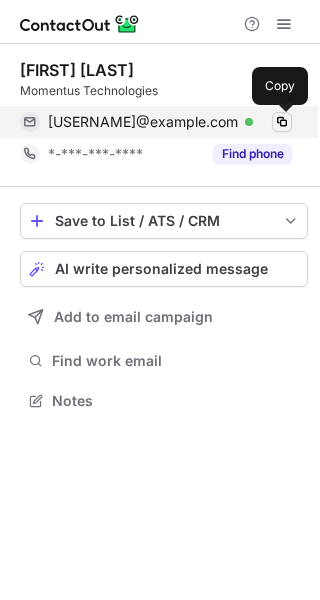 click at bounding box center (282, 122) 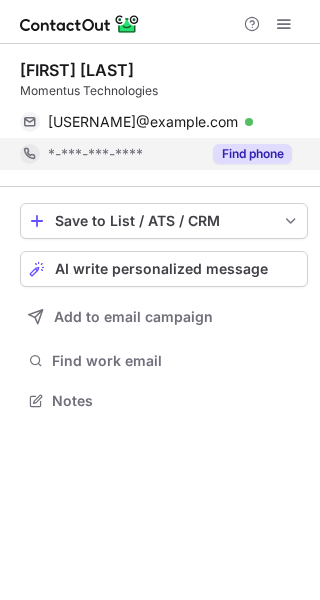 click on "Find phone" at bounding box center (252, 154) 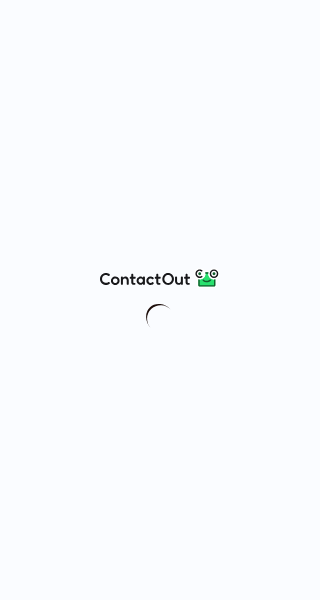 scroll, scrollTop: 0, scrollLeft: 0, axis: both 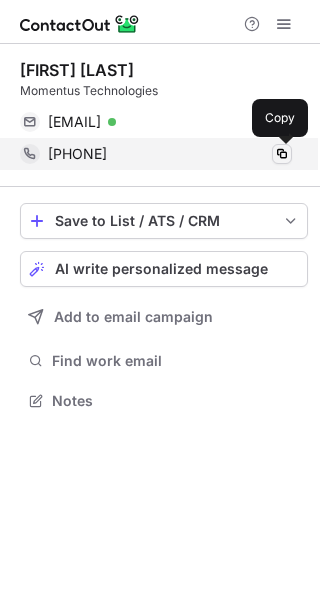 click at bounding box center [282, 154] 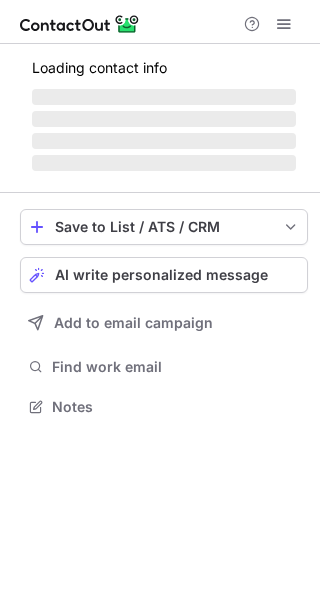 scroll, scrollTop: 0, scrollLeft: 0, axis: both 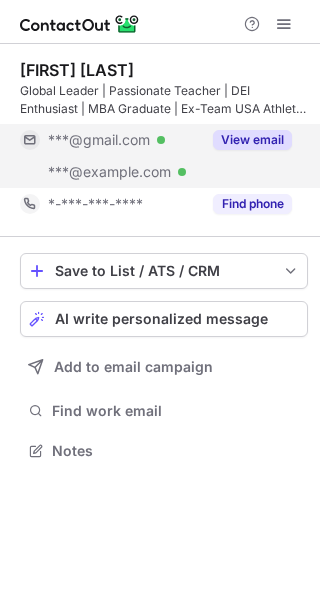 click on "View email" at bounding box center (252, 140) 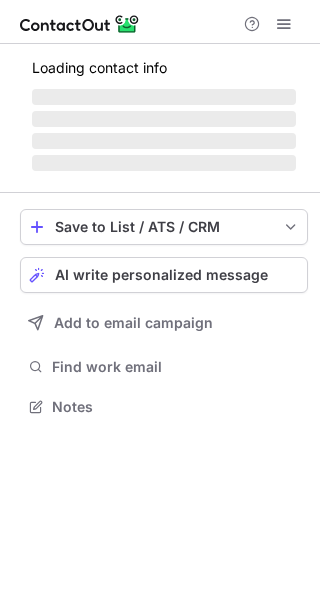 scroll, scrollTop: 0, scrollLeft: 0, axis: both 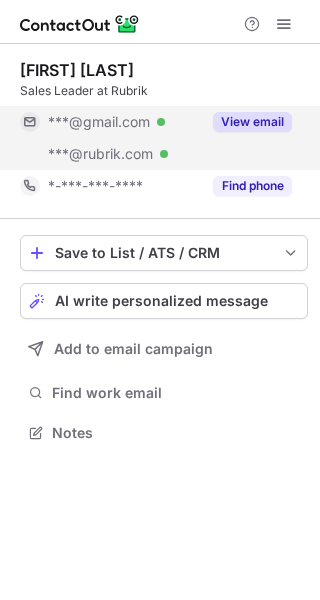 click on "View email" at bounding box center [252, 122] 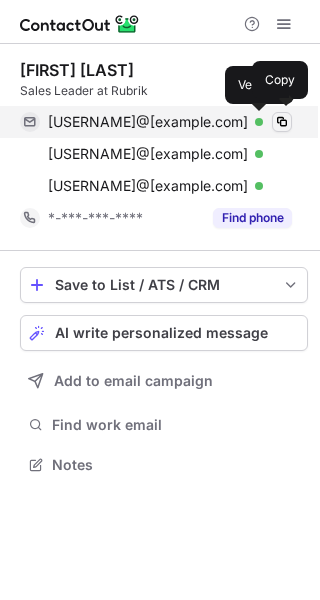 scroll, scrollTop: 10, scrollLeft: 10, axis: both 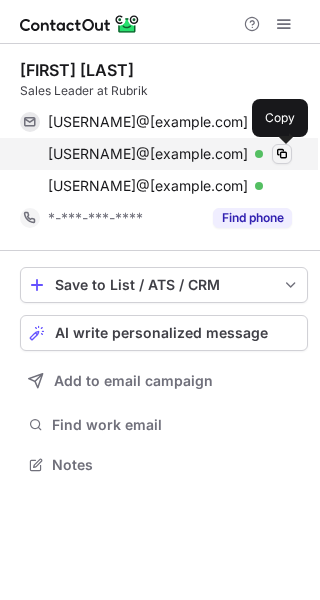 click at bounding box center (282, 154) 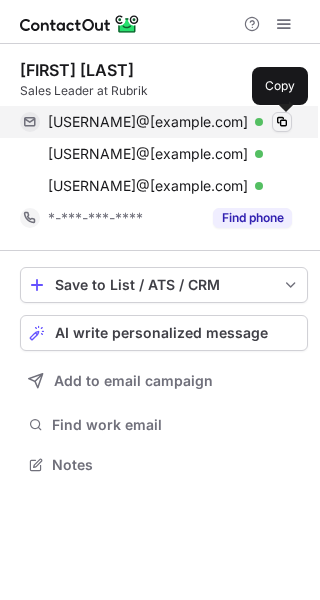 click at bounding box center (282, 122) 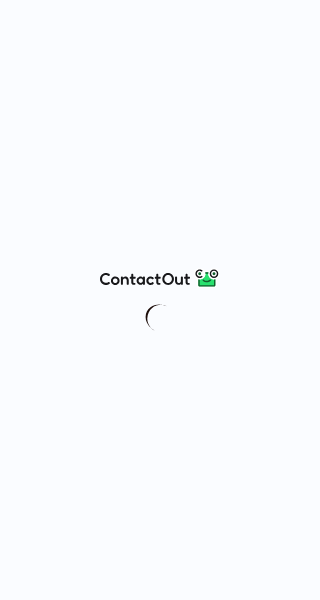 scroll, scrollTop: 0, scrollLeft: 0, axis: both 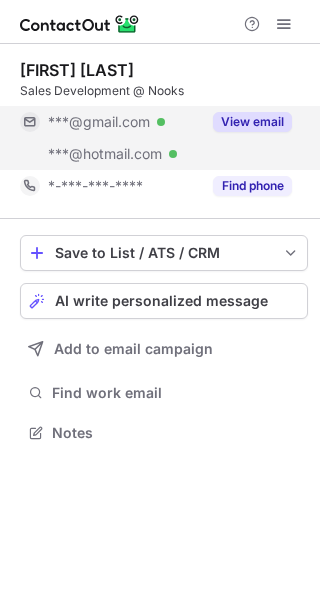 click on "View email" at bounding box center (252, 122) 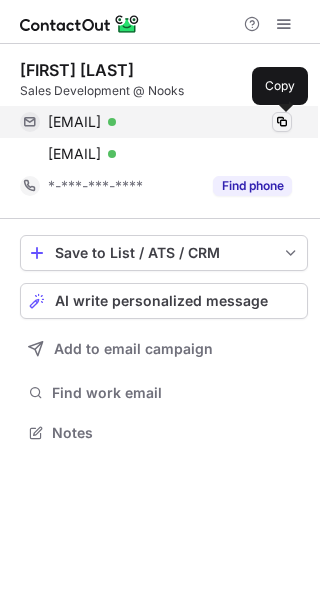 click at bounding box center [282, 122] 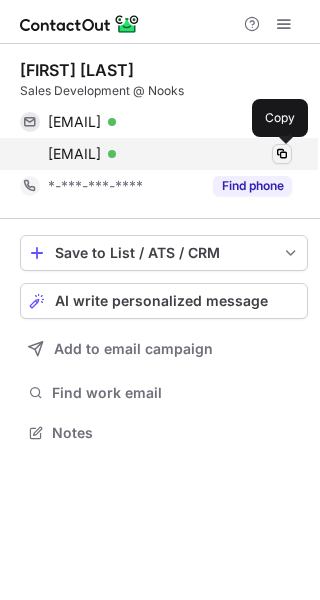 click at bounding box center (282, 154) 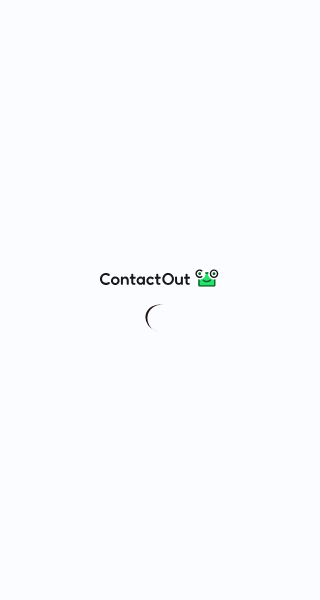 scroll, scrollTop: 0, scrollLeft: 0, axis: both 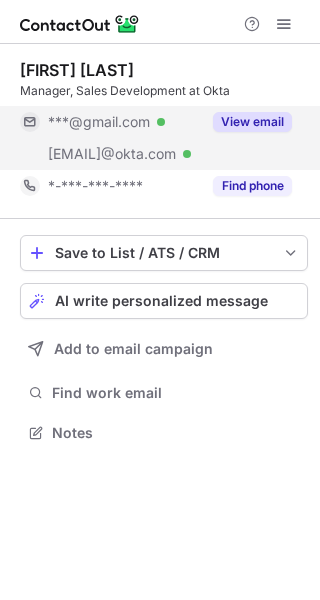 click on "View email" at bounding box center (252, 122) 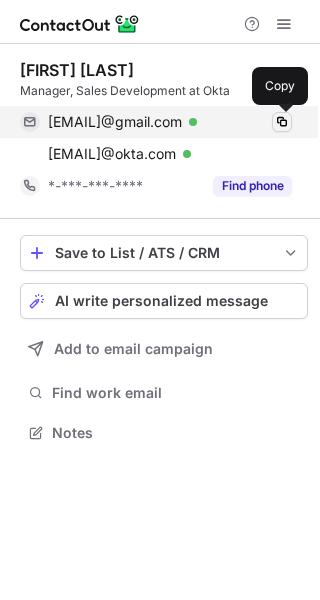 click at bounding box center [282, 122] 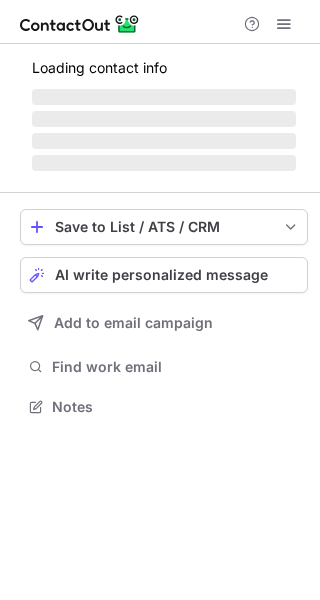 scroll, scrollTop: 0, scrollLeft: 0, axis: both 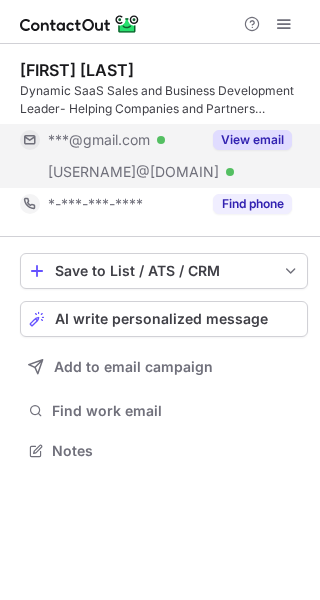 click on "View email" at bounding box center (252, 140) 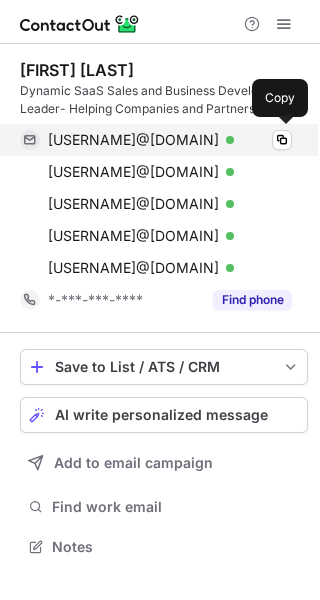 scroll, scrollTop: 10, scrollLeft: 10, axis: both 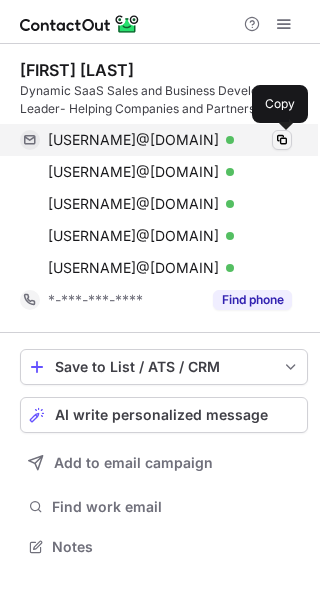 click at bounding box center [282, 140] 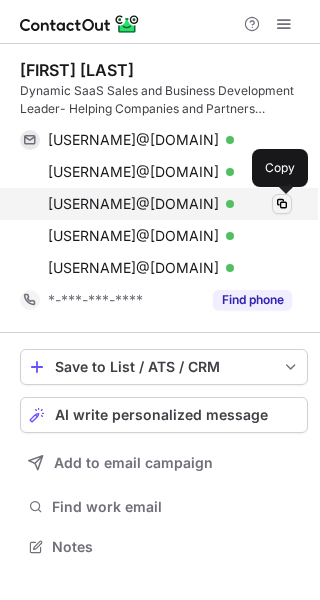 click at bounding box center [282, 204] 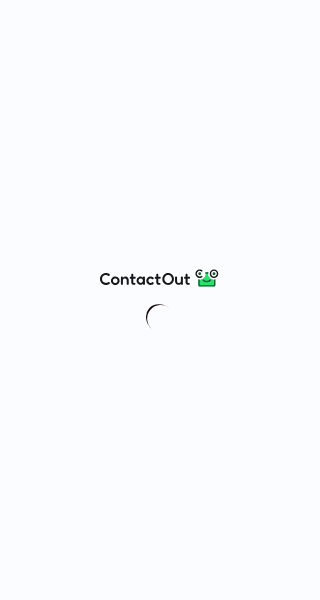 scroll, scrollTop: 0, scrollLeft: 0, axis: both 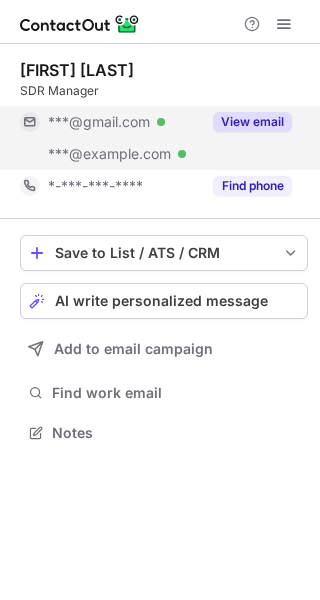 click on "View email" at bounding box center (252, 122) 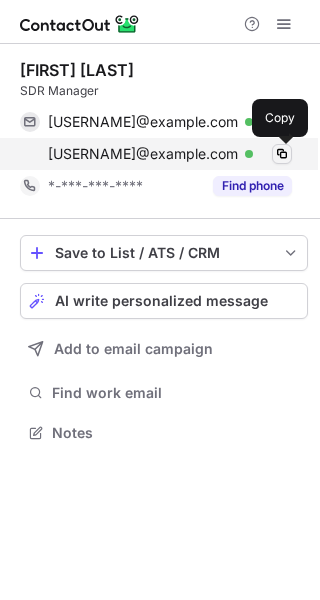 click at bounding box center [282, 154] 